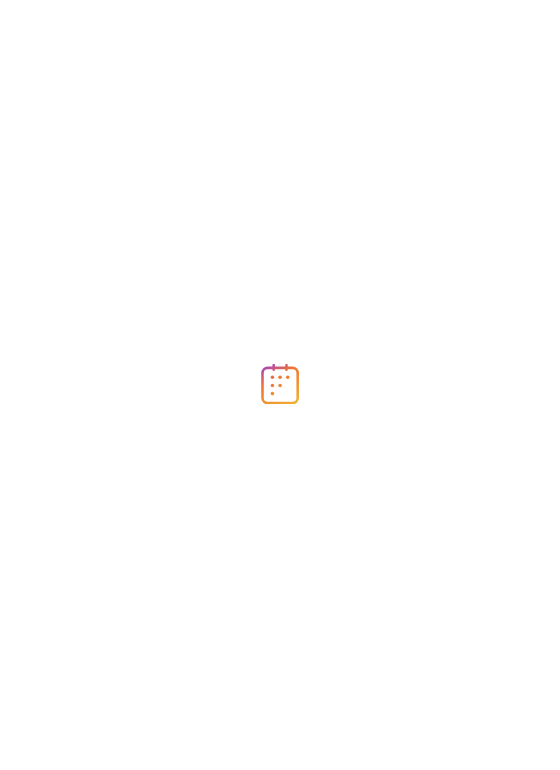 scroll, scrollTop: 0, scrollLeft: 0, axis: both 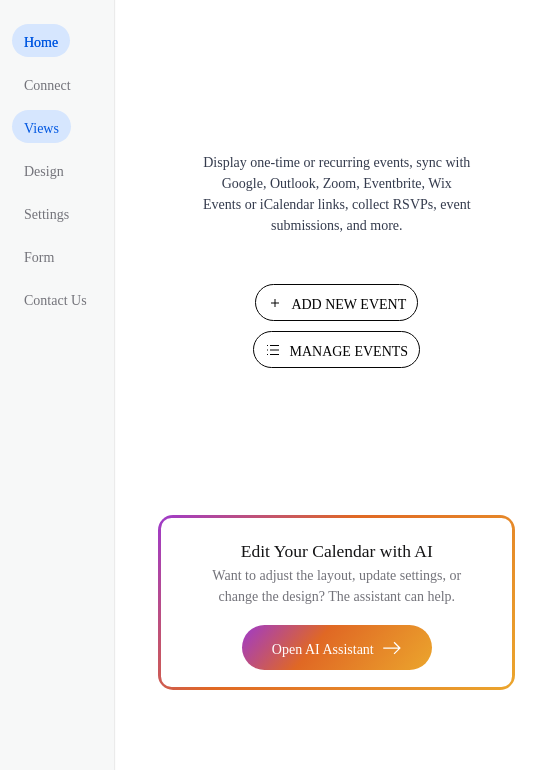 click on "Views" at bounding box center [41, 128] 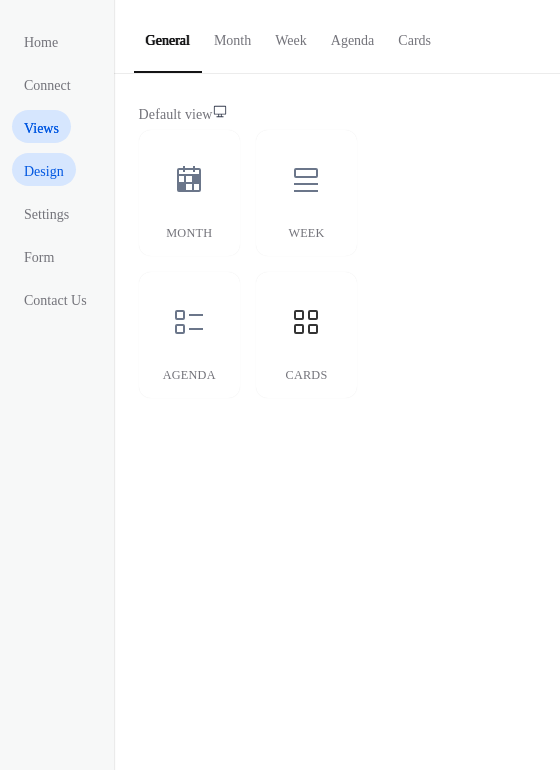 click on "Design" at bounding box center [46, 171] 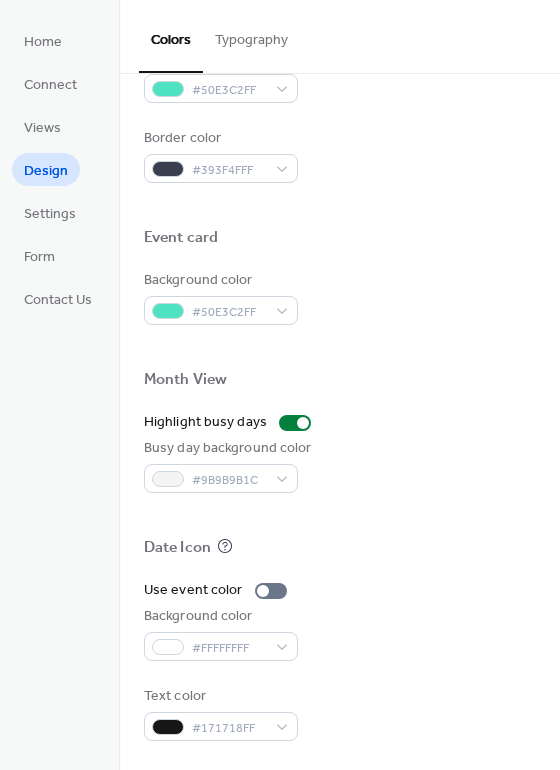 scroll, scrollTop: 856, scrollLeft: 0, axis: vertical 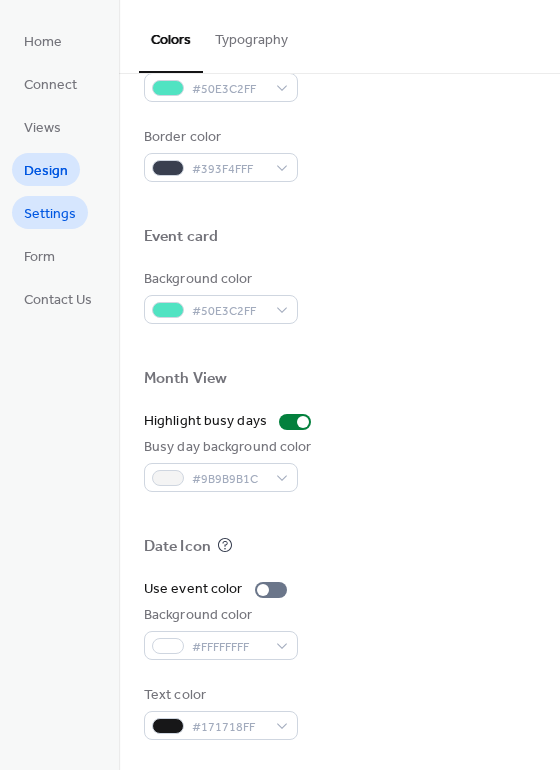 click on "Settings" at bounding box center (50, 212) 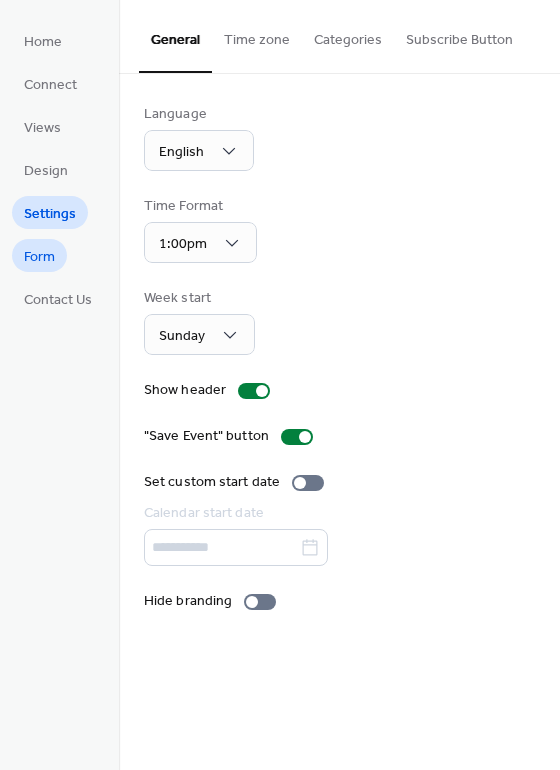 click on "Form" at bounding box center (39, 257) 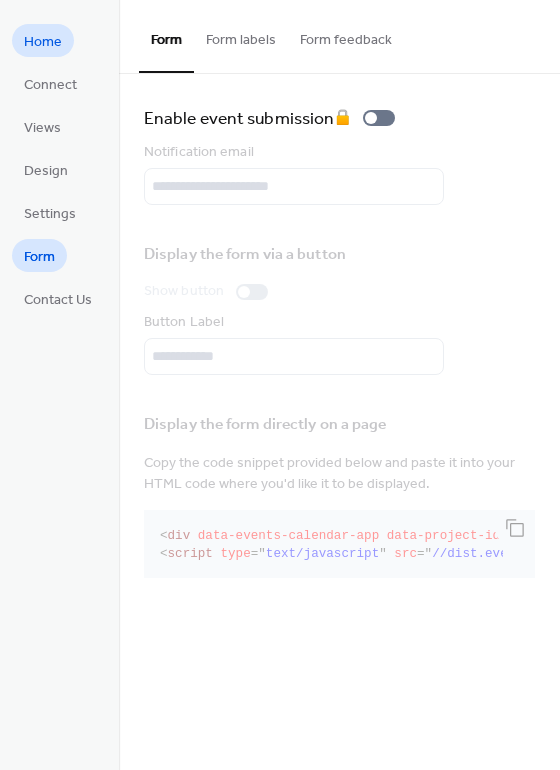 click on "Home" at bounding box center (43, 40) 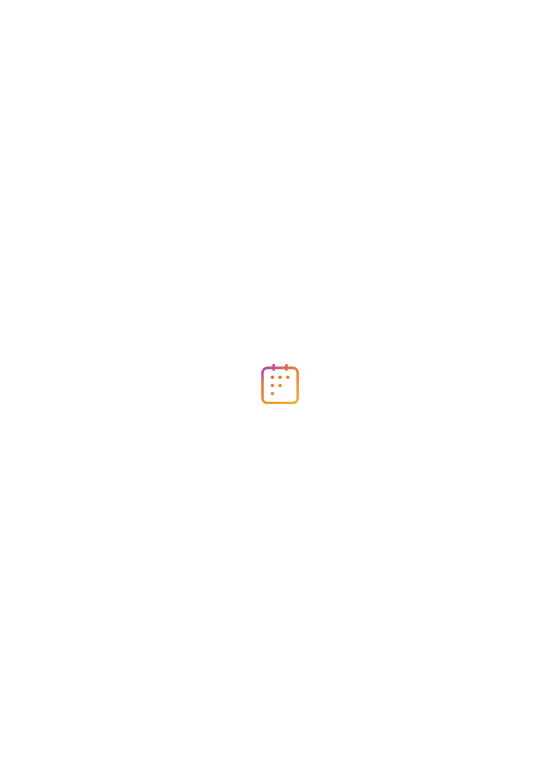 scroll, scrollTop: 0, scrollLeft: 0, axis: both 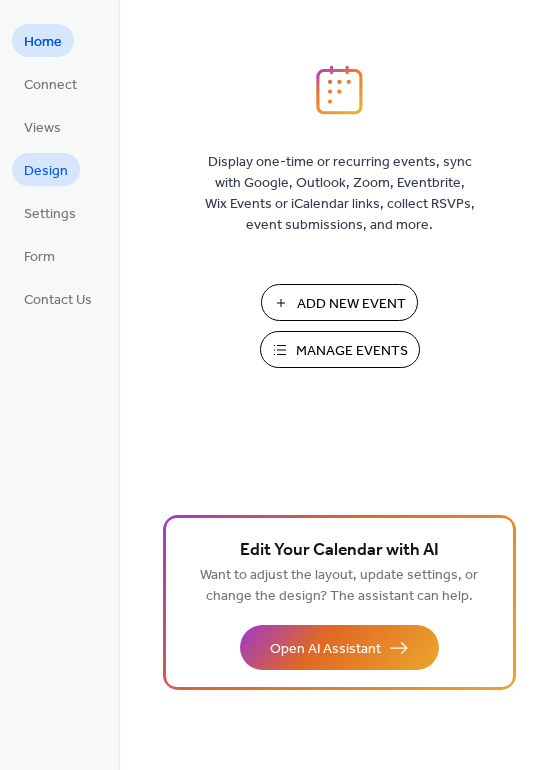 click on "Design" at bounding box center [46, 171] 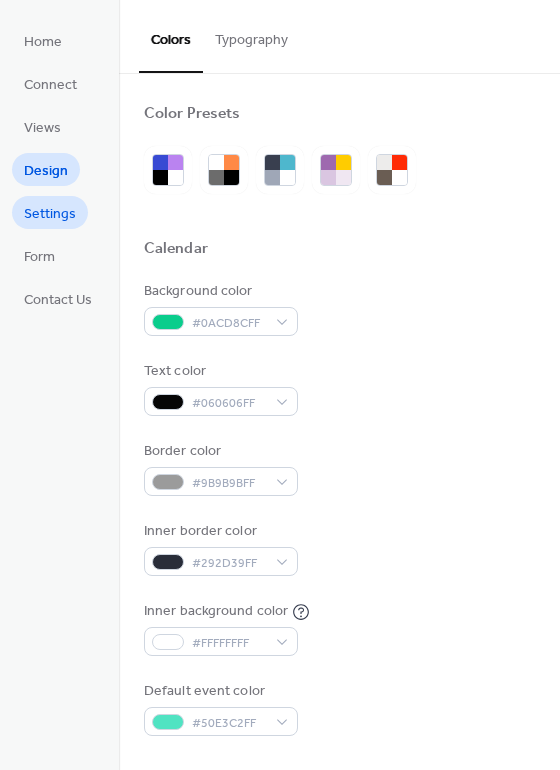 click on "Settings" at bounding box center [50, 214] 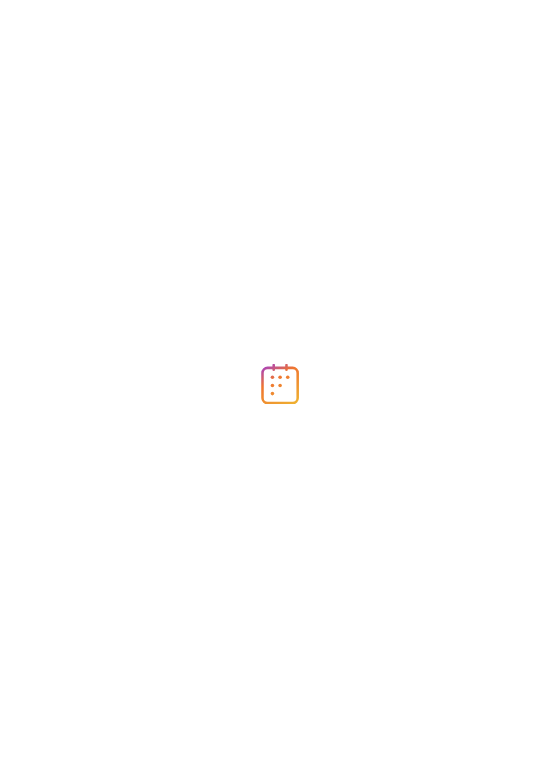scroll, scrollTop: 0, scrollLeft: 0, axis: both 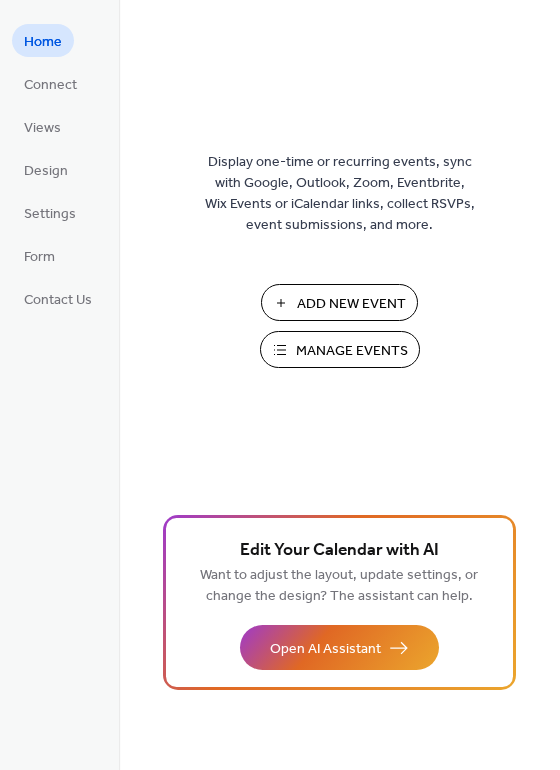 click on "Manage Events" at bounding box center (352, 351) 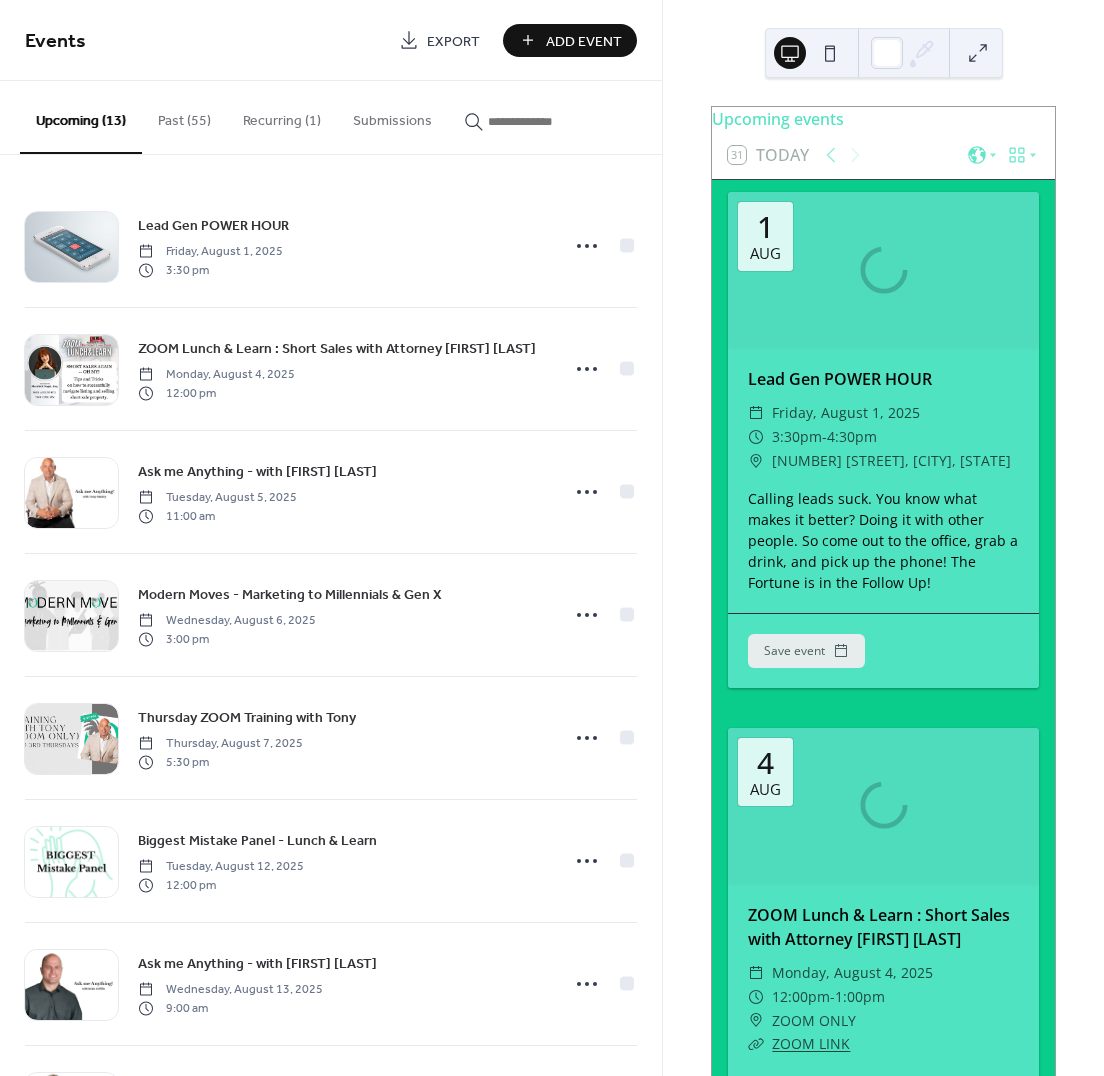 scroll, scrollTop: 0, scrollLeft: 0, axis: both 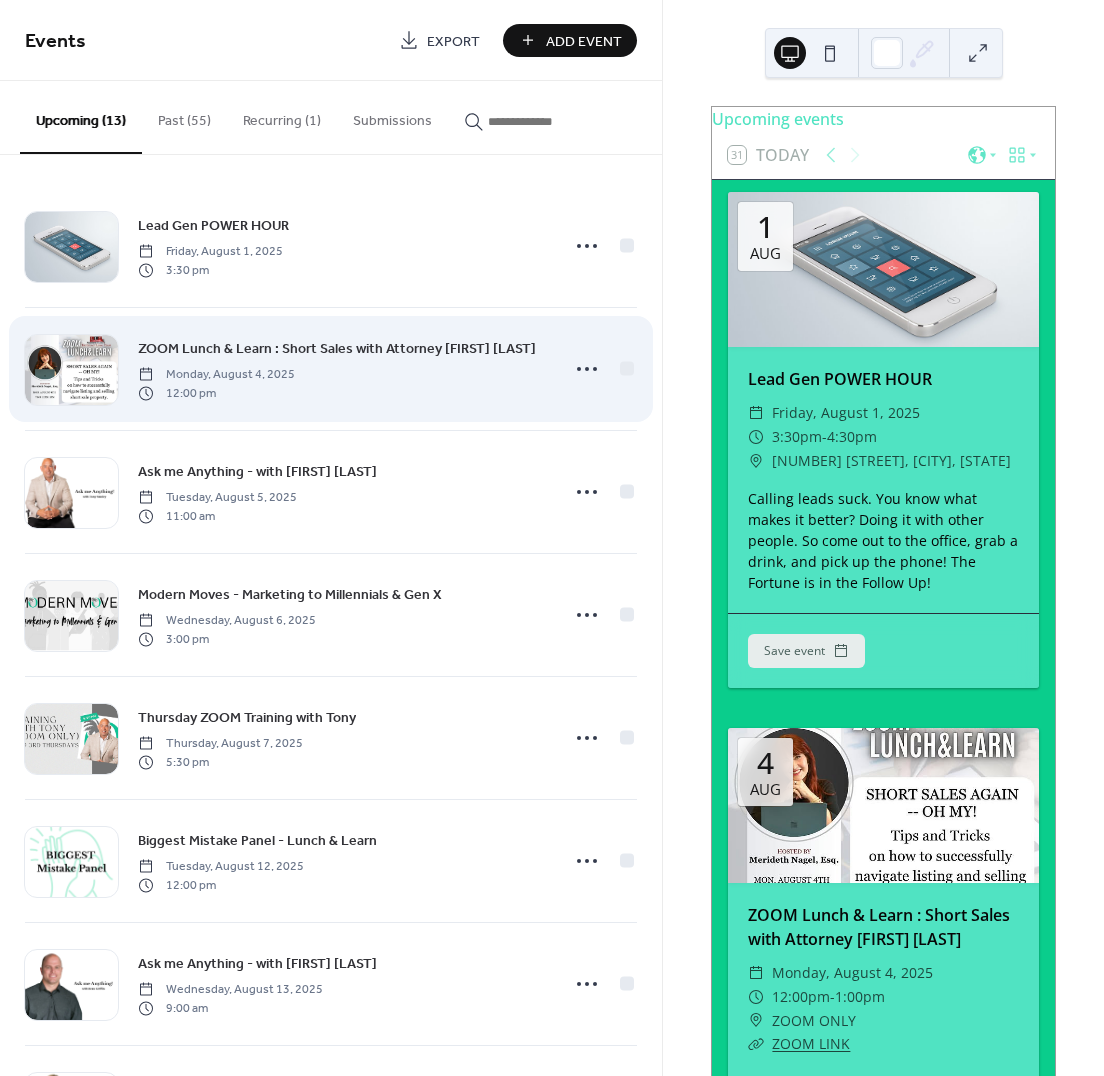 click 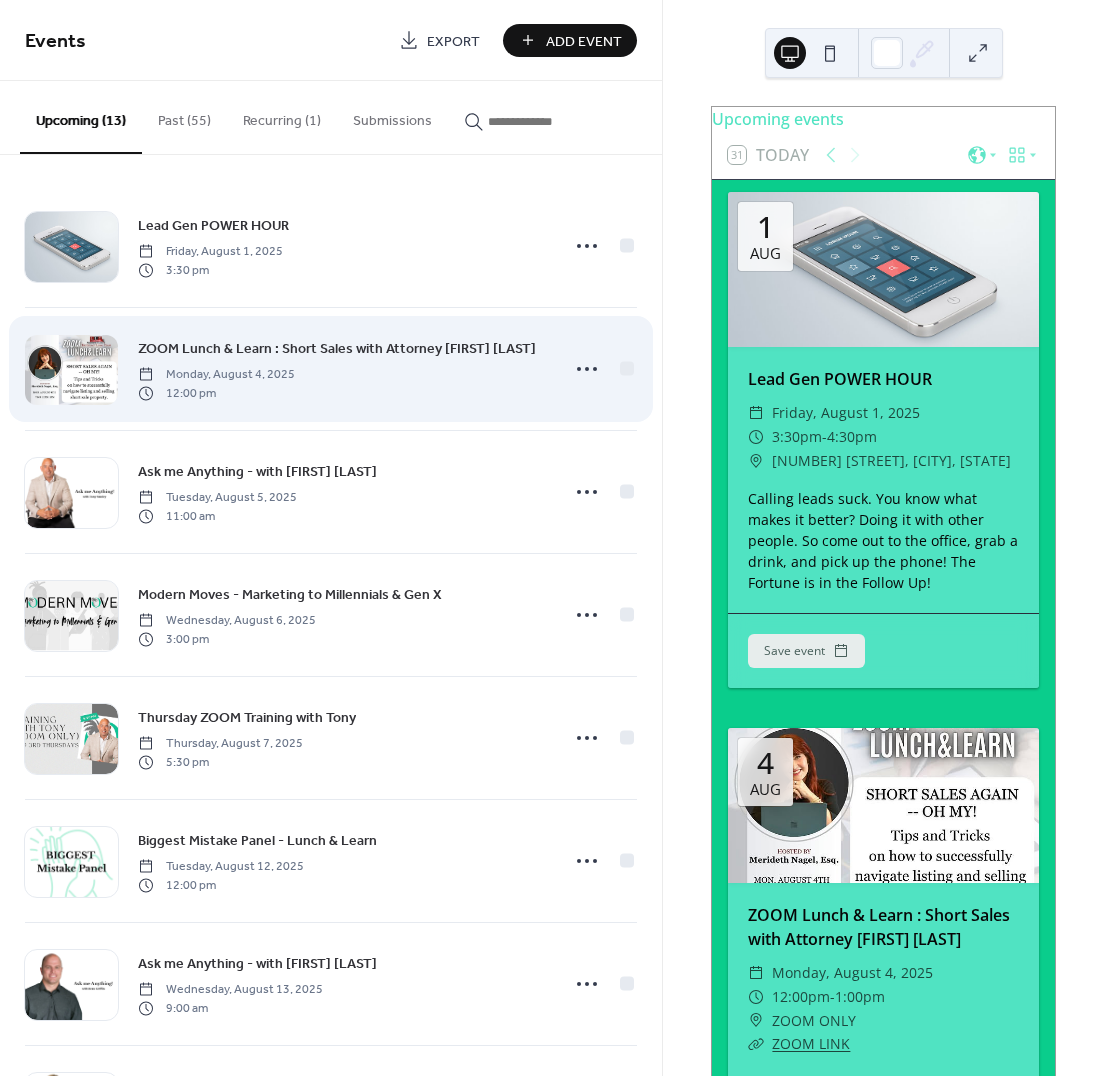 click at bounding box center [71, 370] 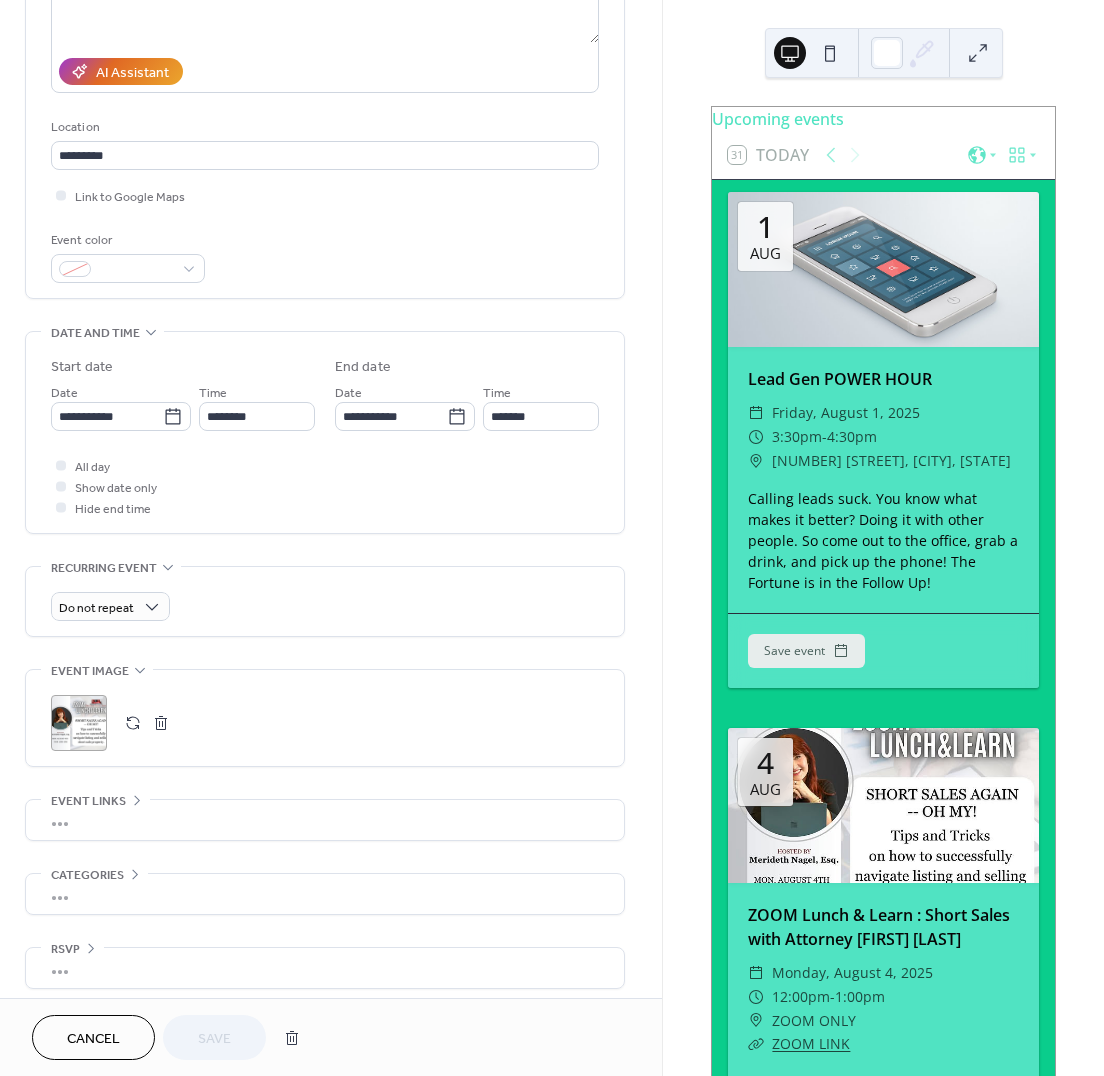 scroll, scrollTop: 328, scrollLeft: 0, axis: vertical 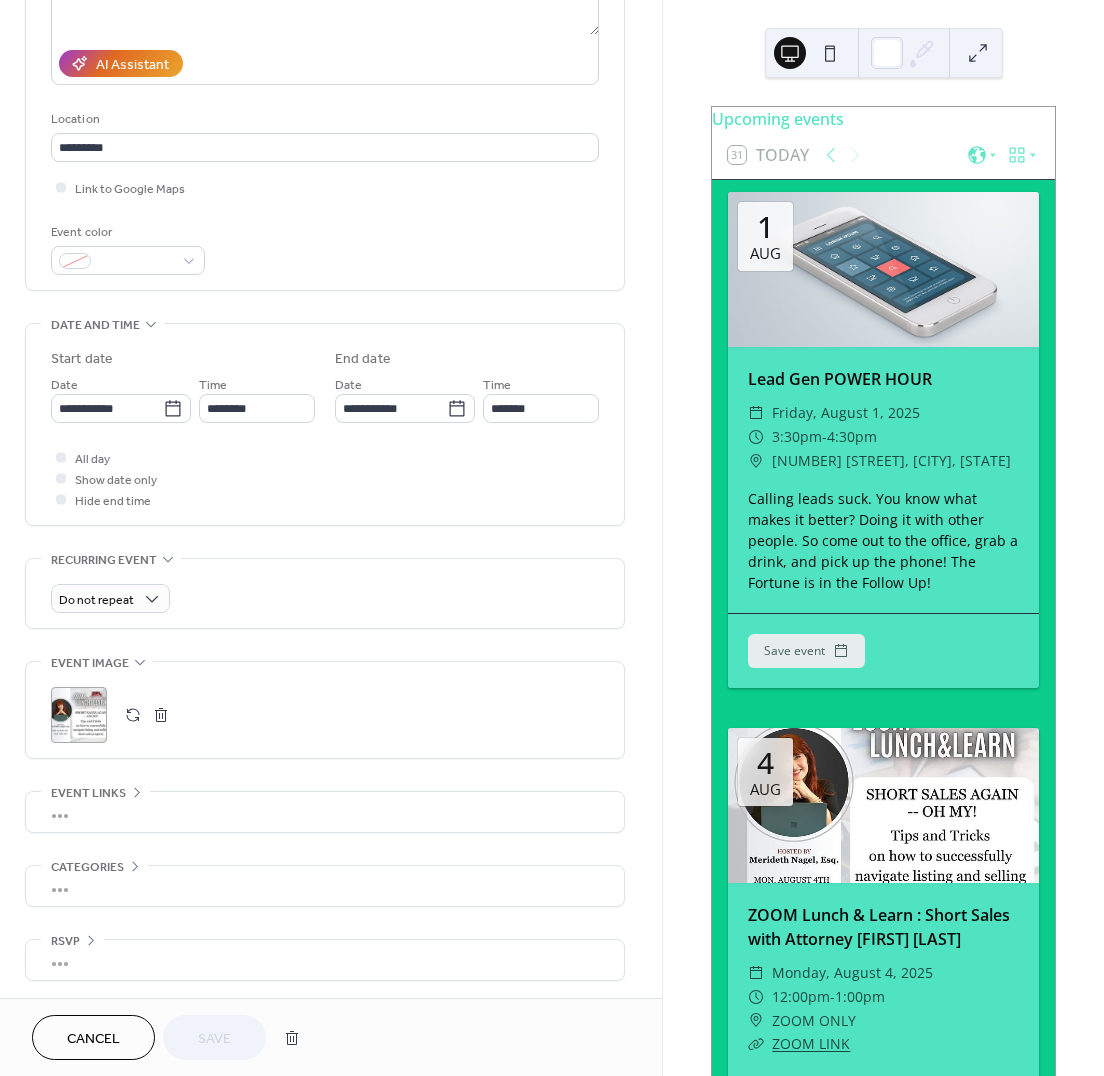 click on ";" at bounding box center (79, 715) 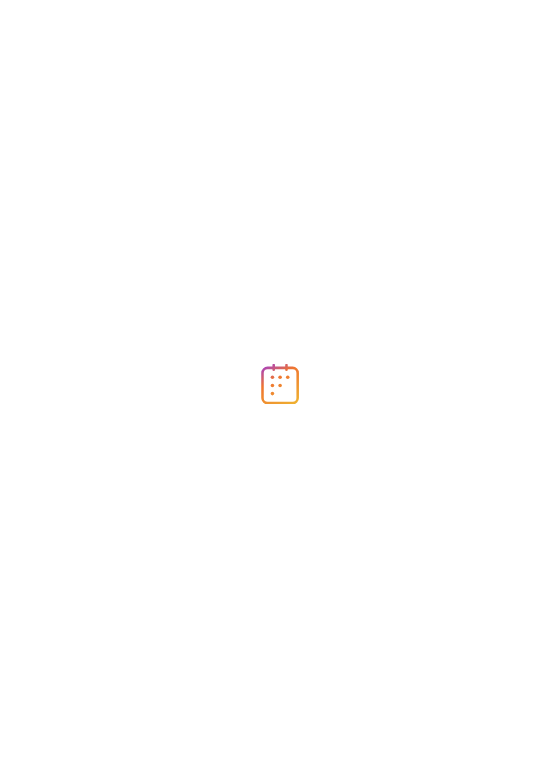 scroll, scrollTop: 0, scrollLeft: 0, axis: both 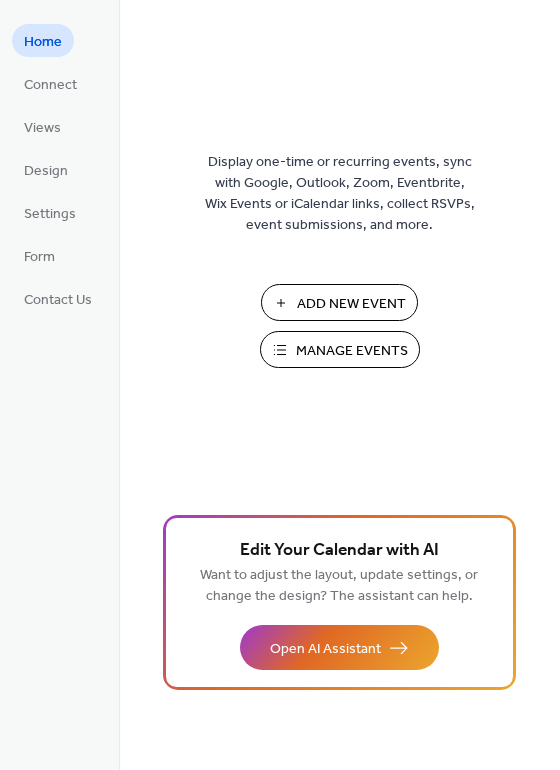 click on "Manage Events" at bounding box center (352, 351) 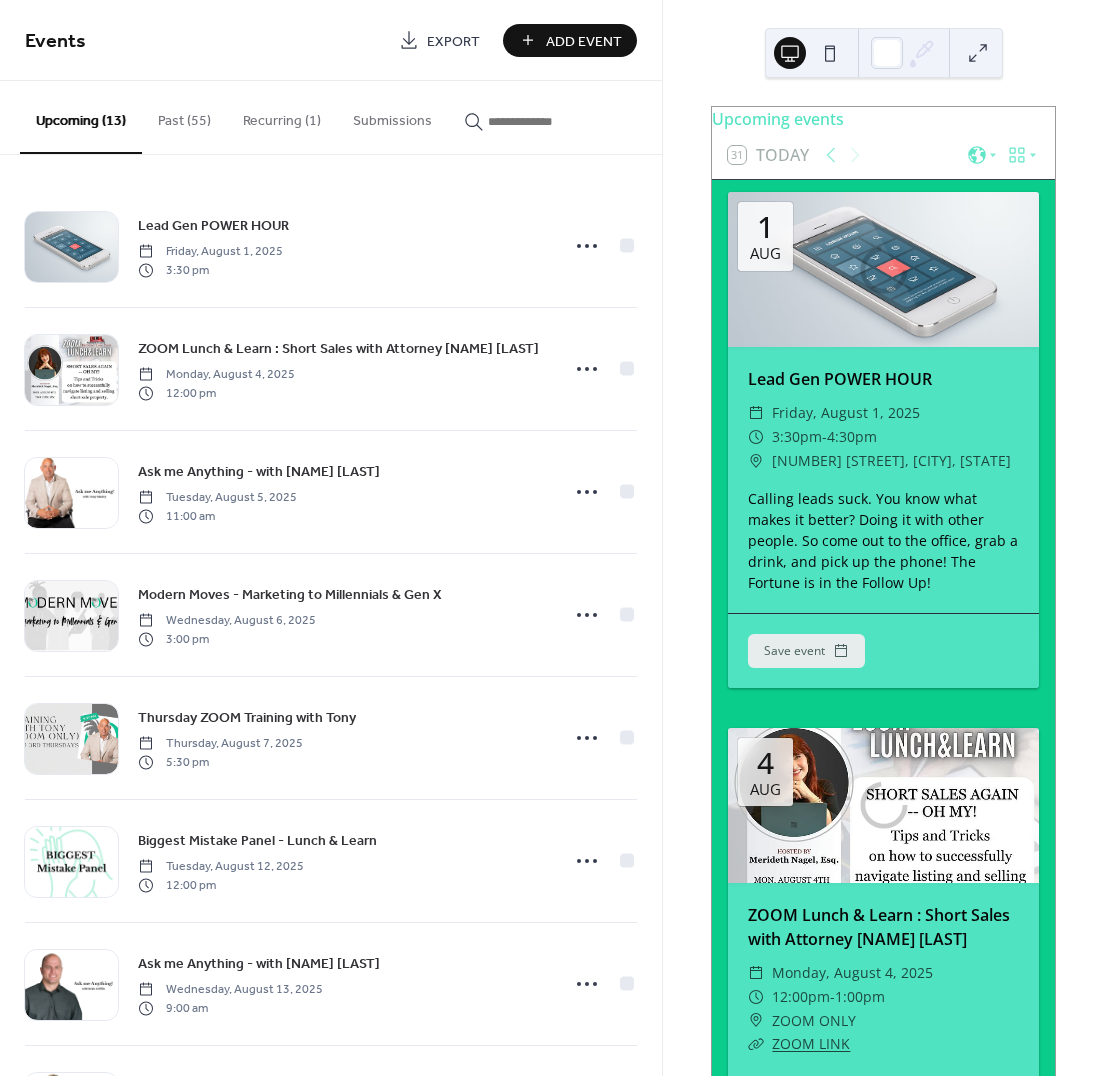 scroll, scrollTop: 0, scrollLeft: 0, axis: both 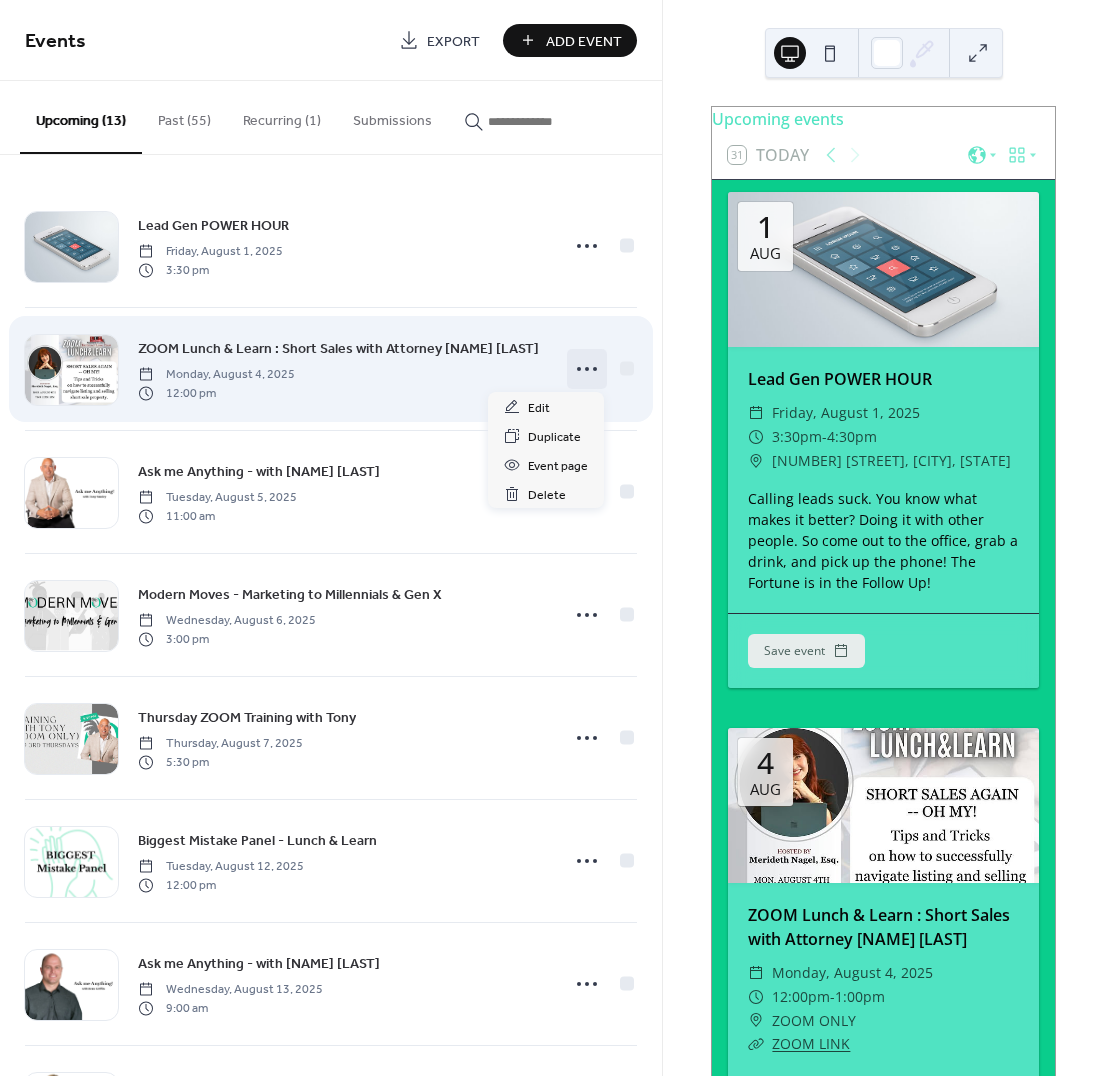 click 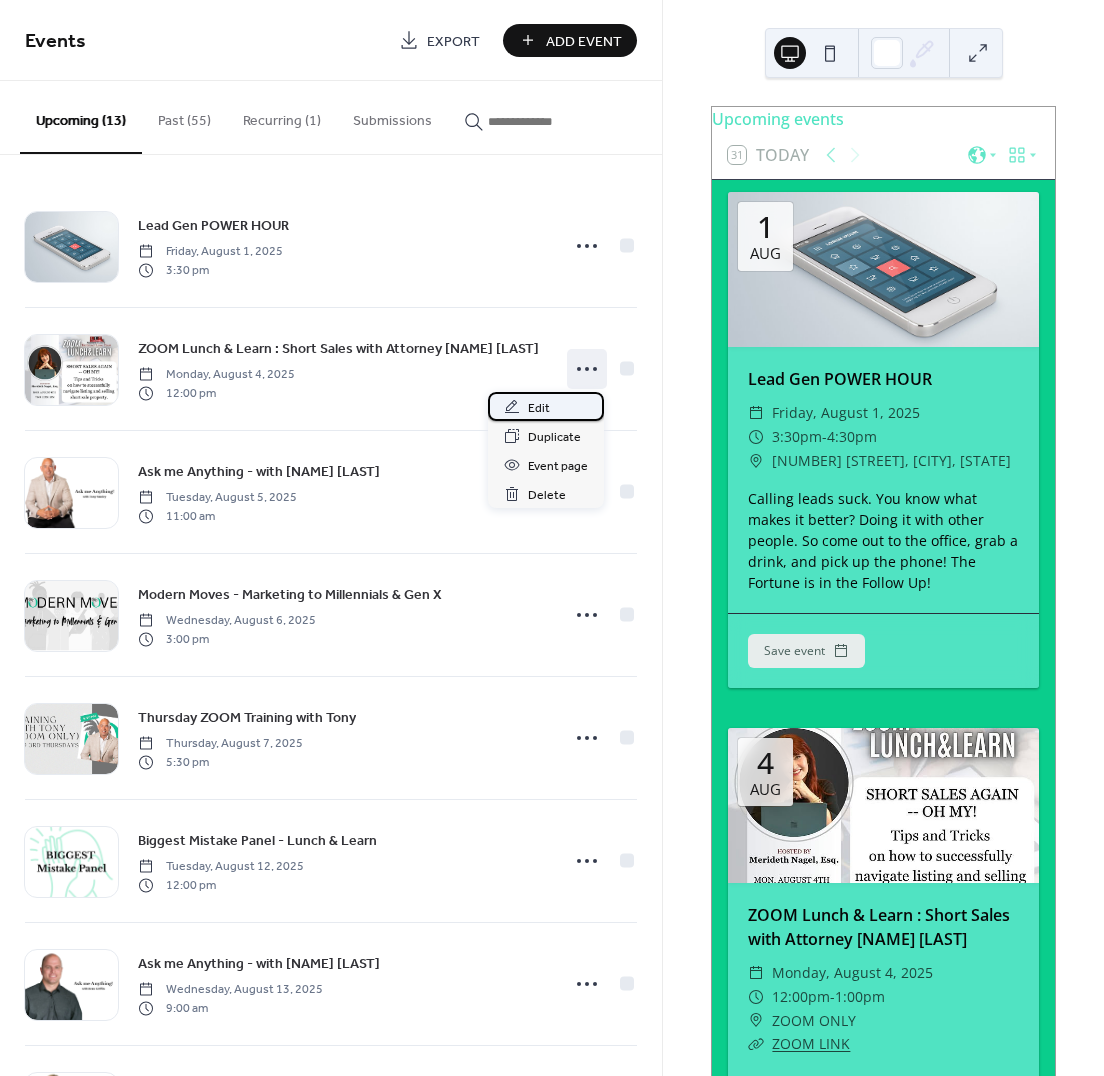 click on "Edit" at bounding box center (546, 406) 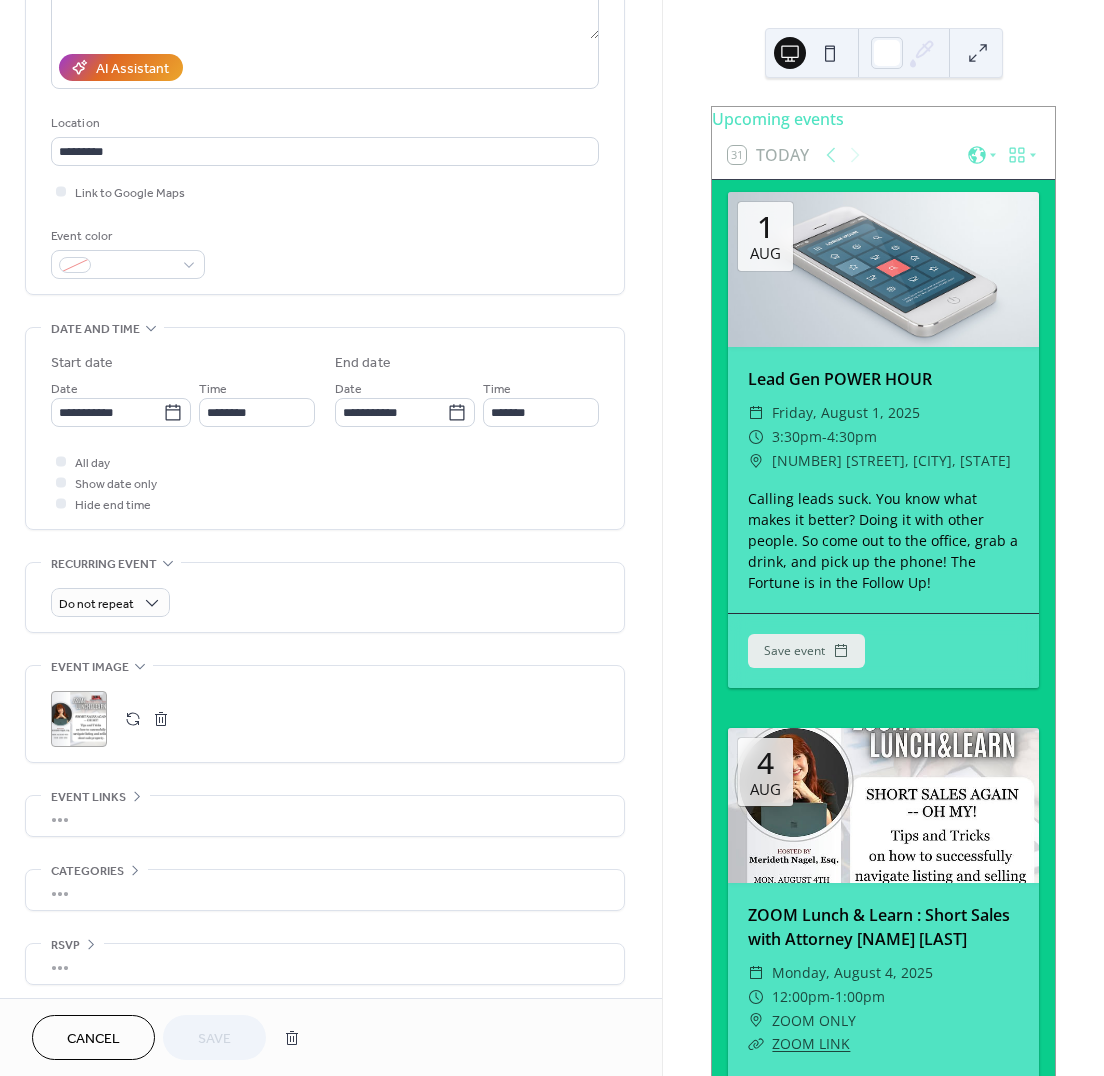 scroll, scrollTop: 328, scrollLeft: 0, axis: vertical 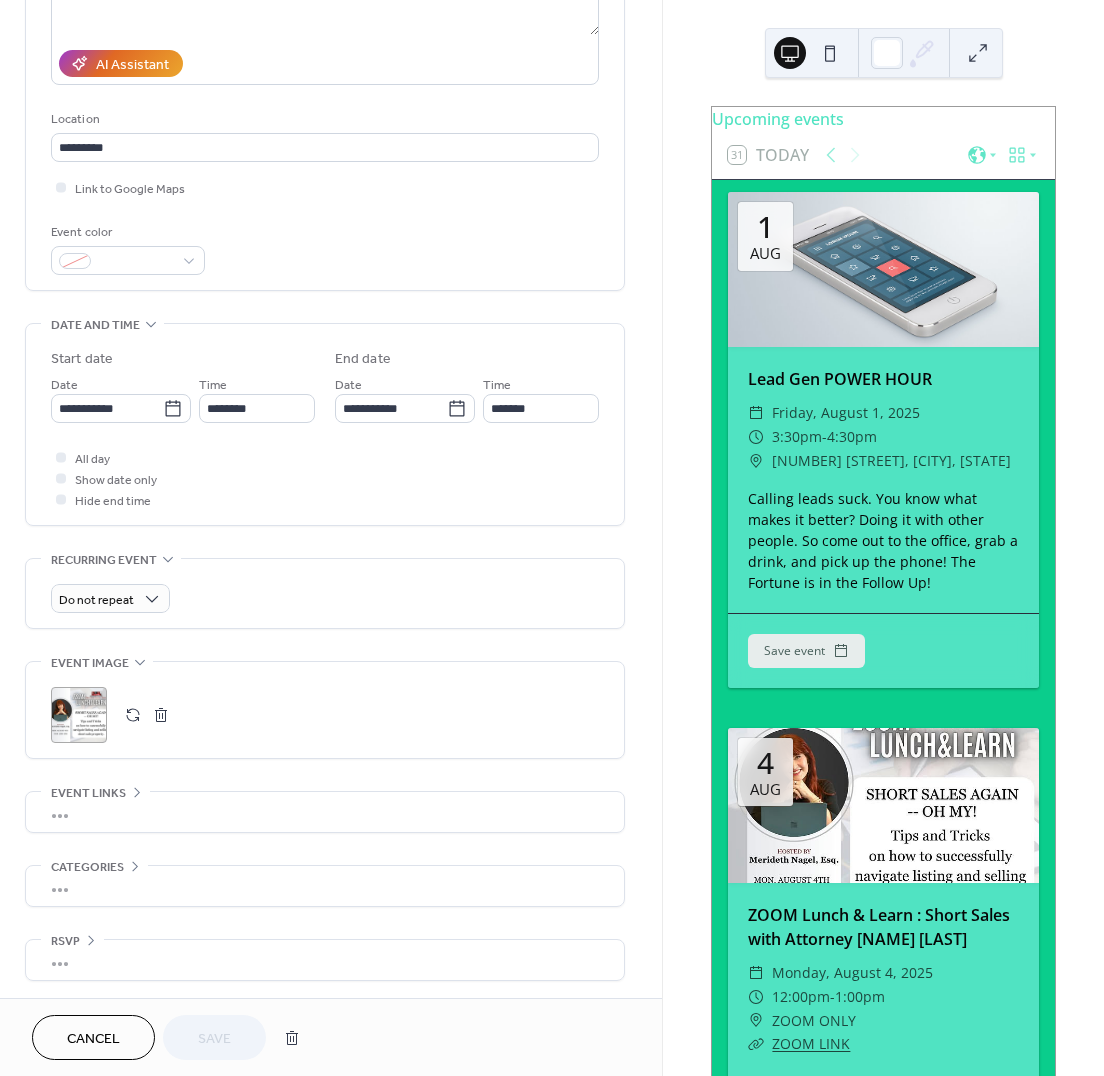 click on "•••" at bounding box center (325, 812) 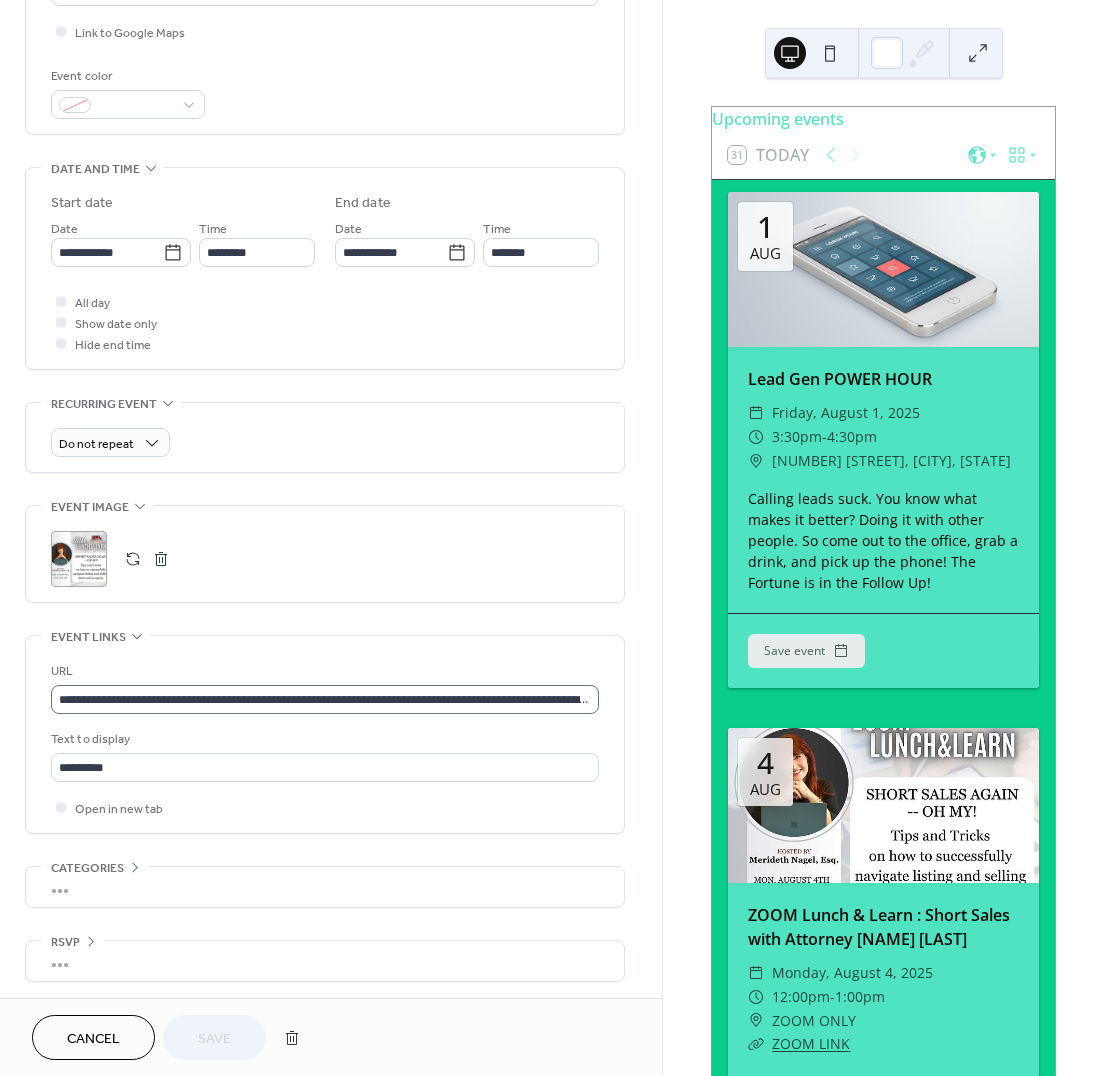 scroll, scrollTop: 485, scrollLeft: 0, axis: vertical 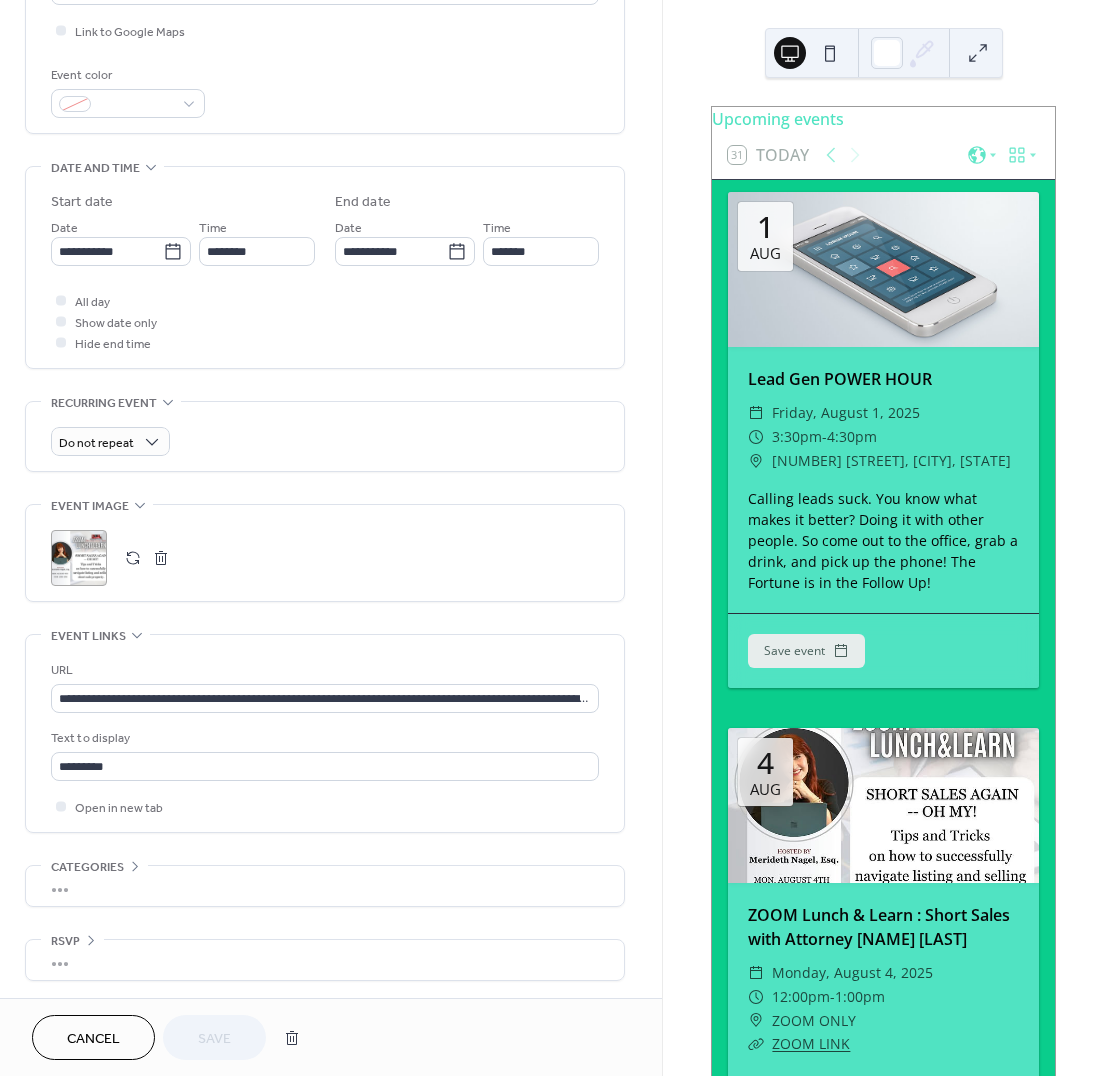 click on "•••" at bounding box center (325, 960) 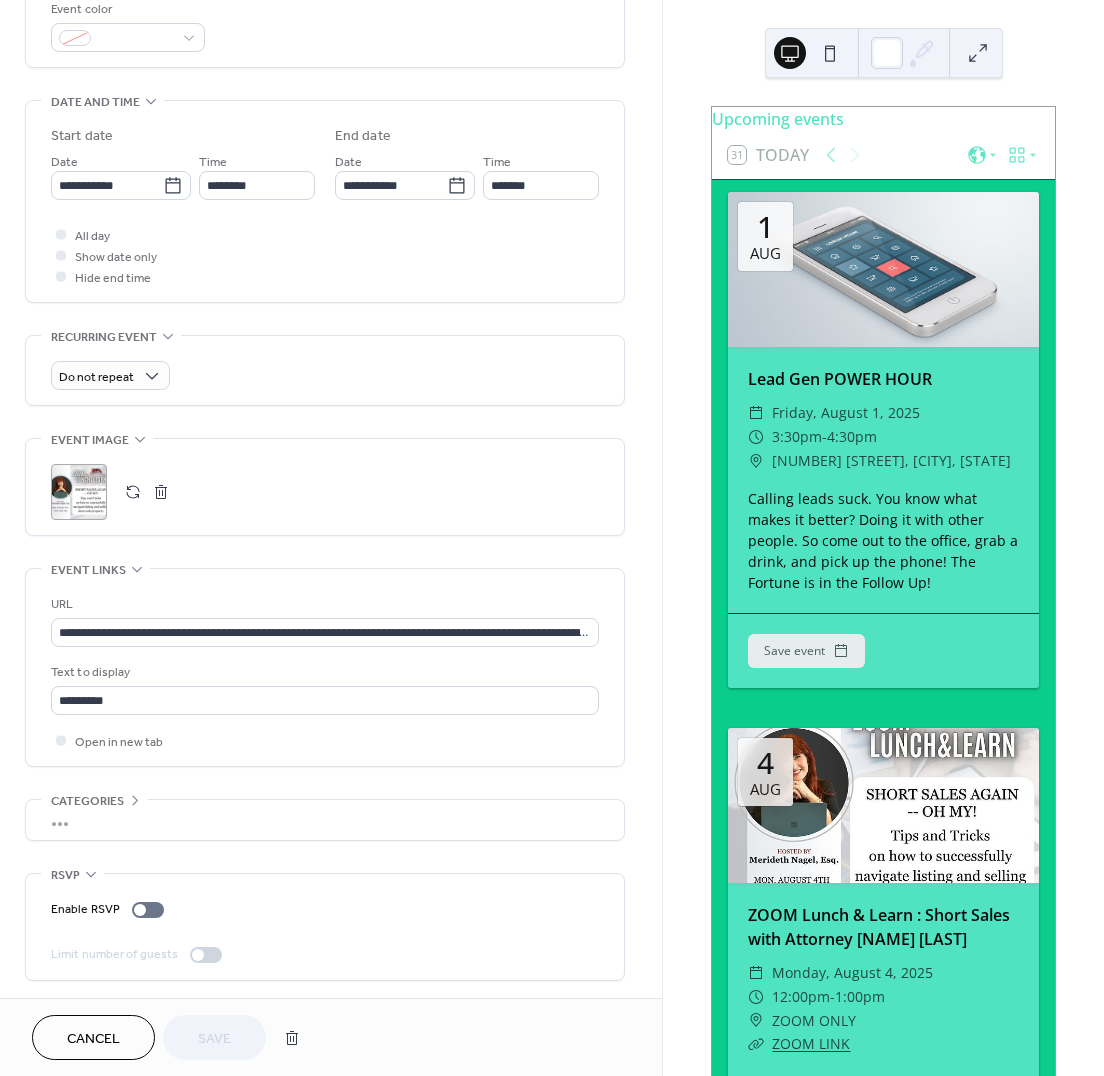 scroll, scrollTop: 552, scrollLeft: 0, axis: vertical 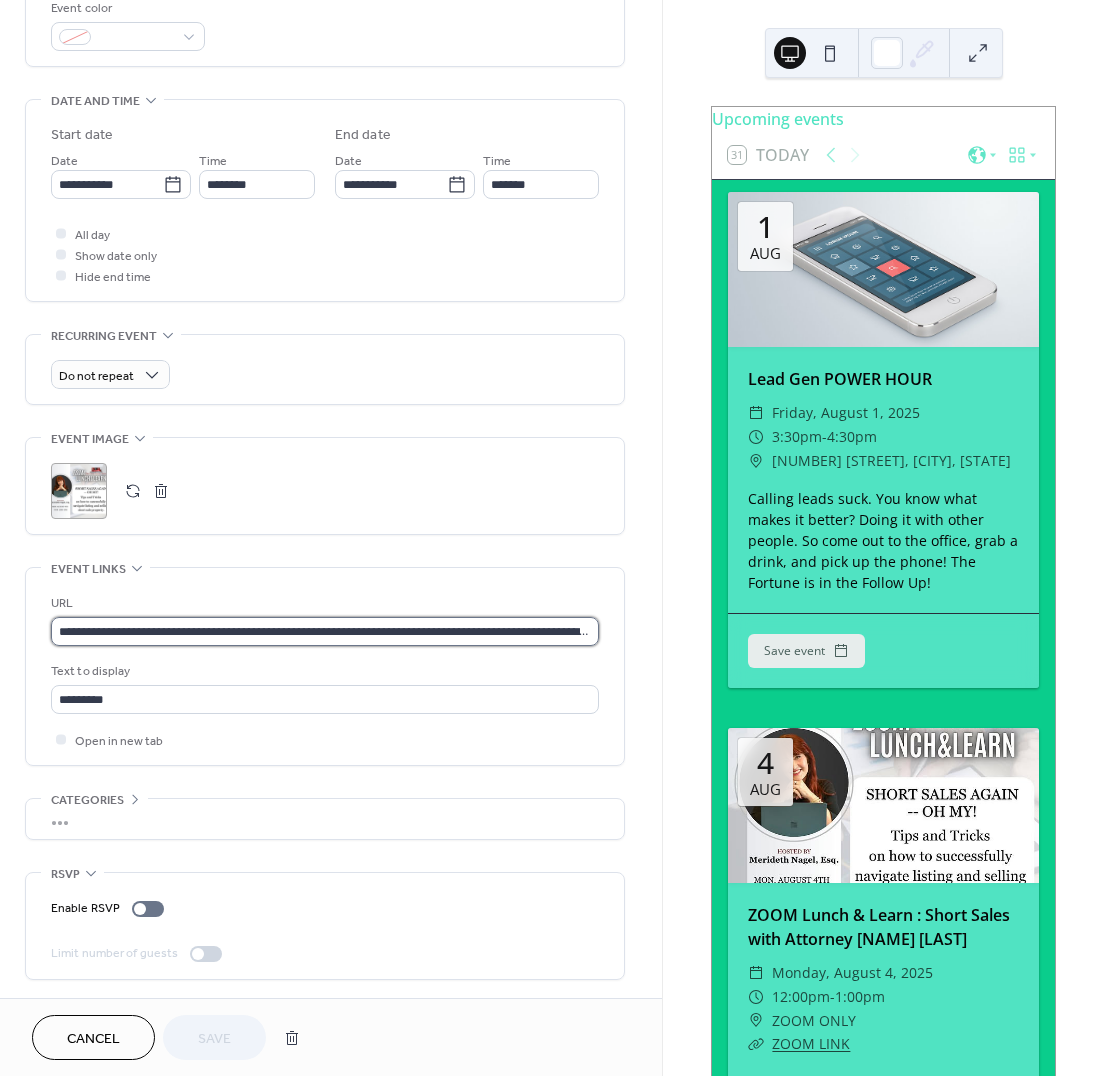 click on "**********" at bounding box center [325, 631] 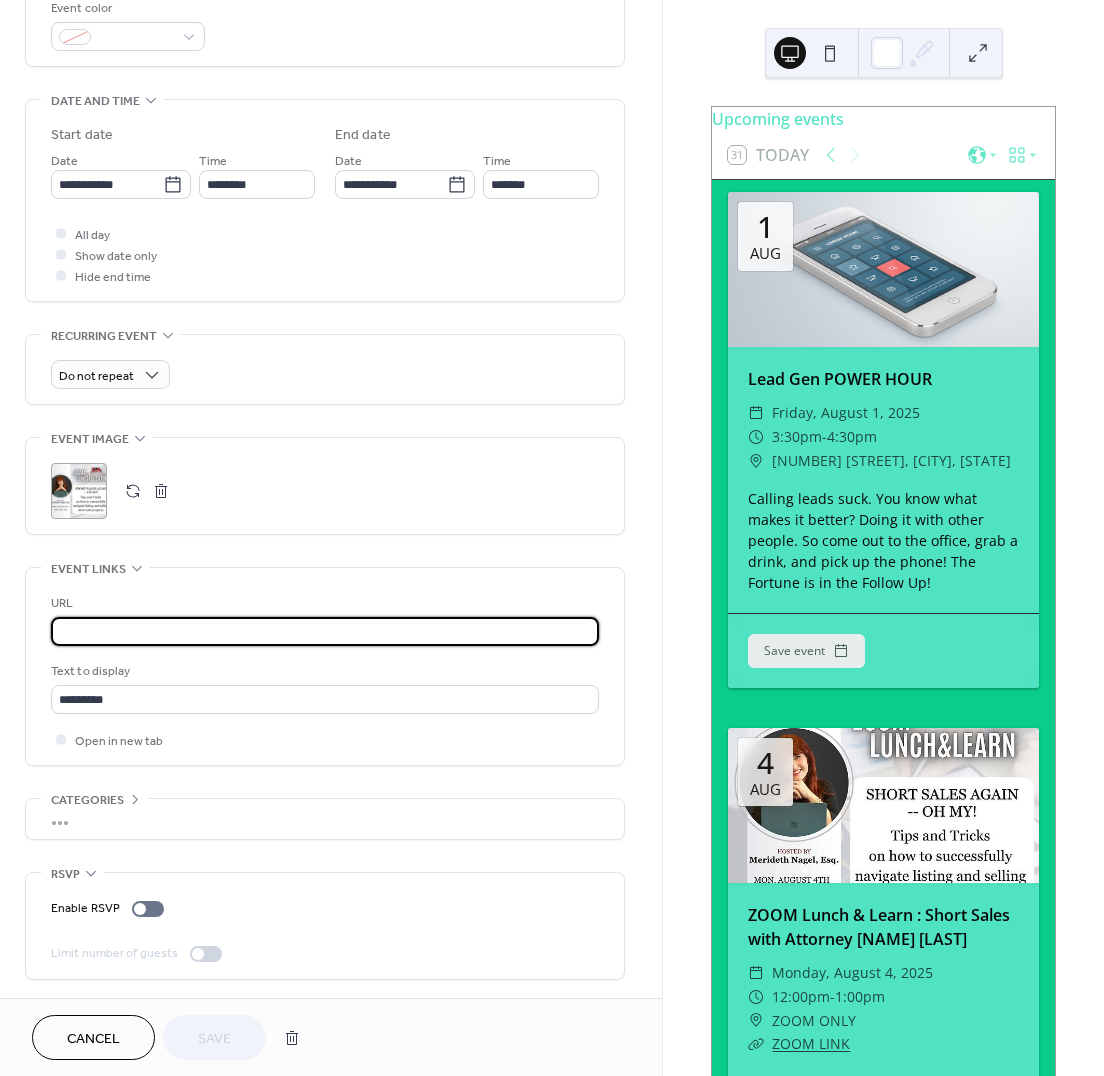 scroll, scrollTop: 0, scrollLeft: 3304, axis: horizontal 